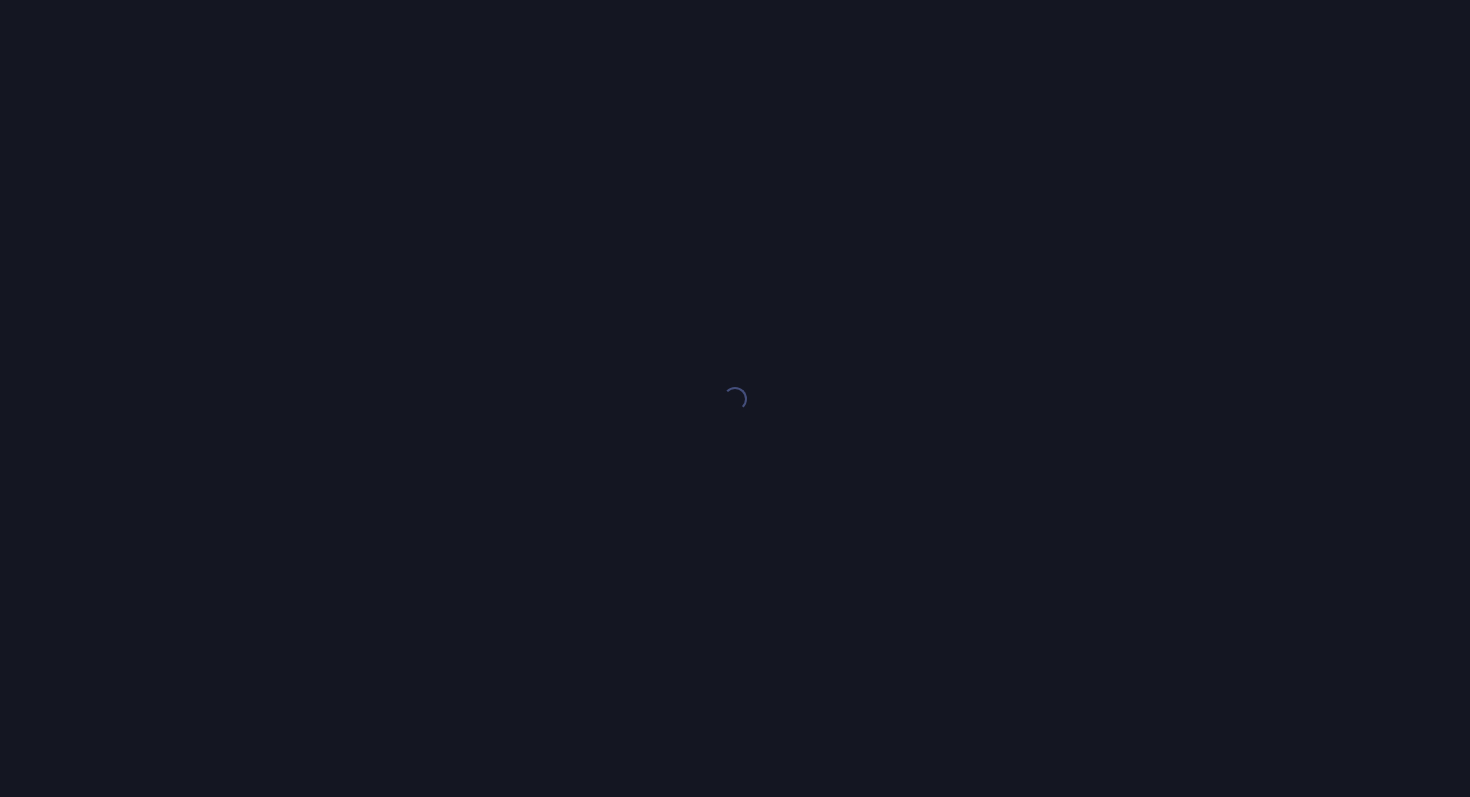 scroll, scrollTop: 0, scrollLeft: 0, axis: both 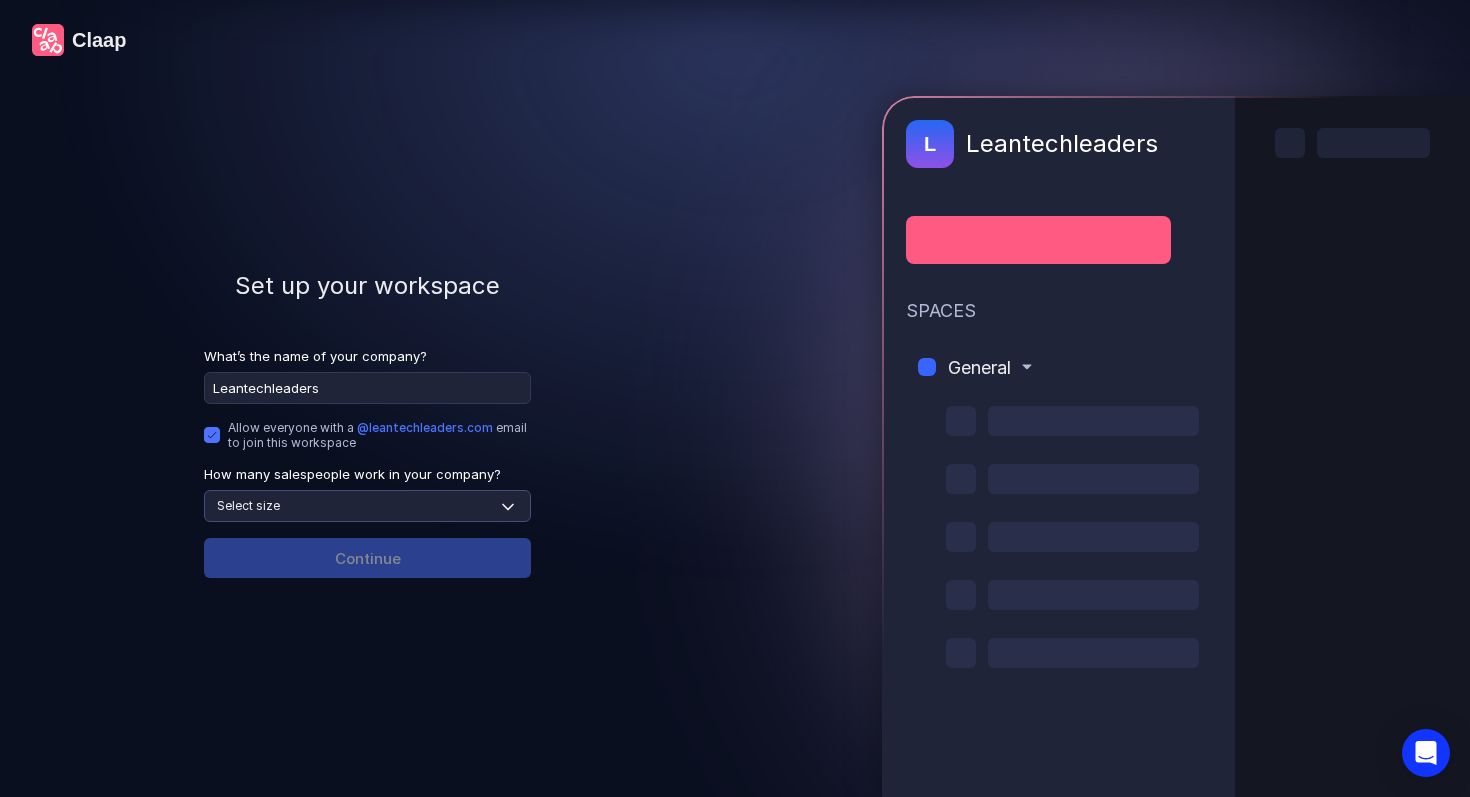 click on "Select size None 1-4 5-30 31-100 101-500 500+" at bounding box center [367, 506] 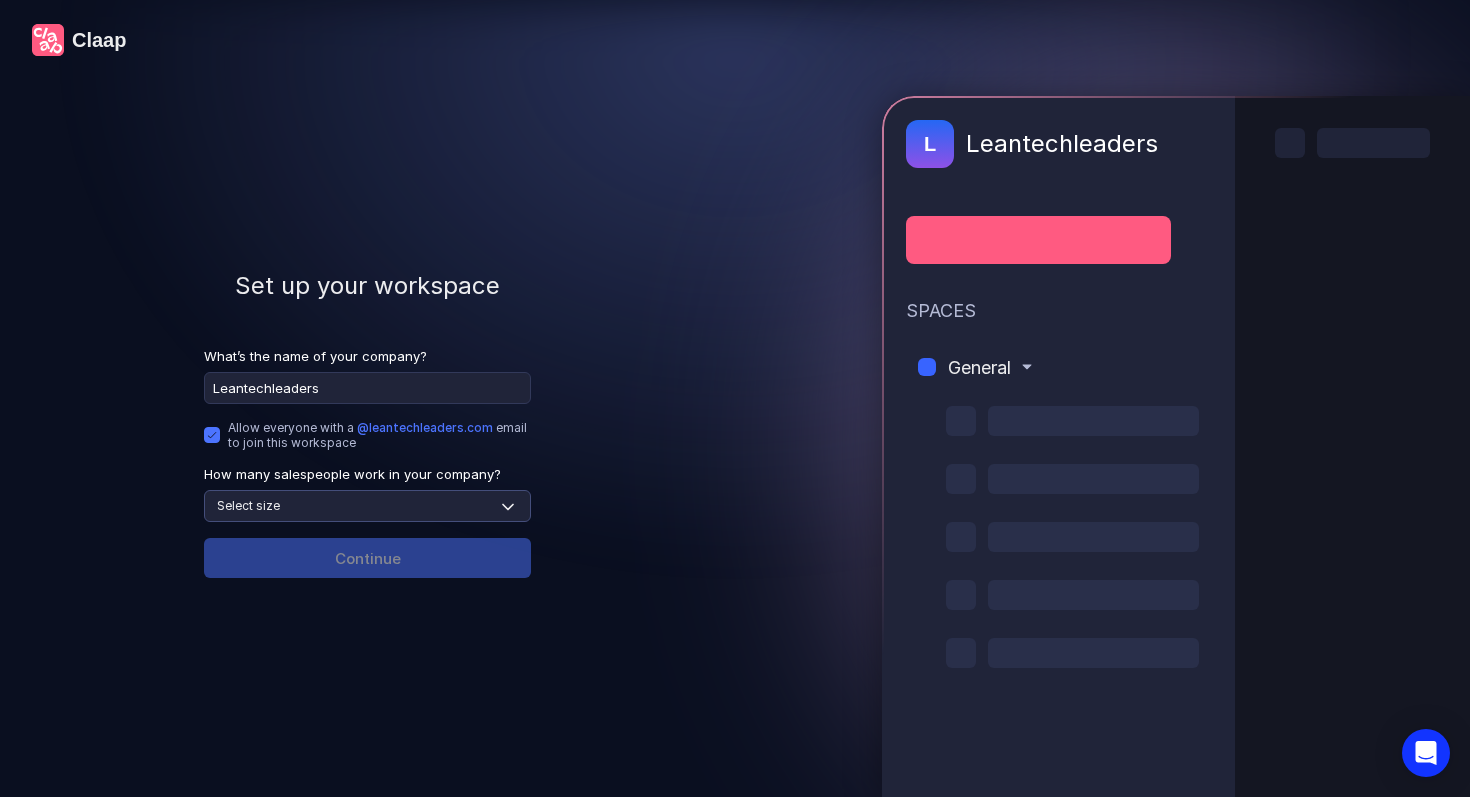 select on "1-4" 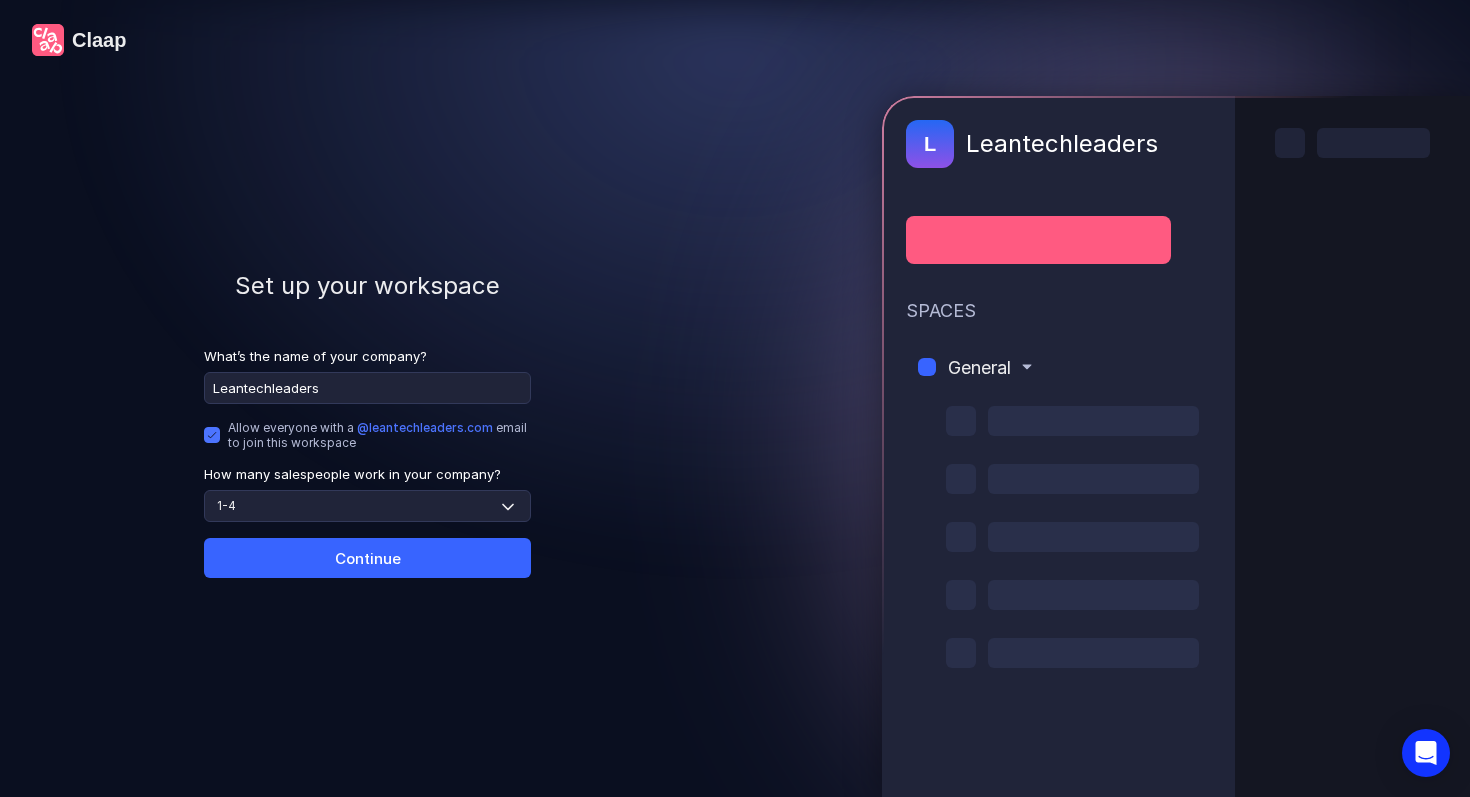 click on "Continue" at bounding box center [367, 558] 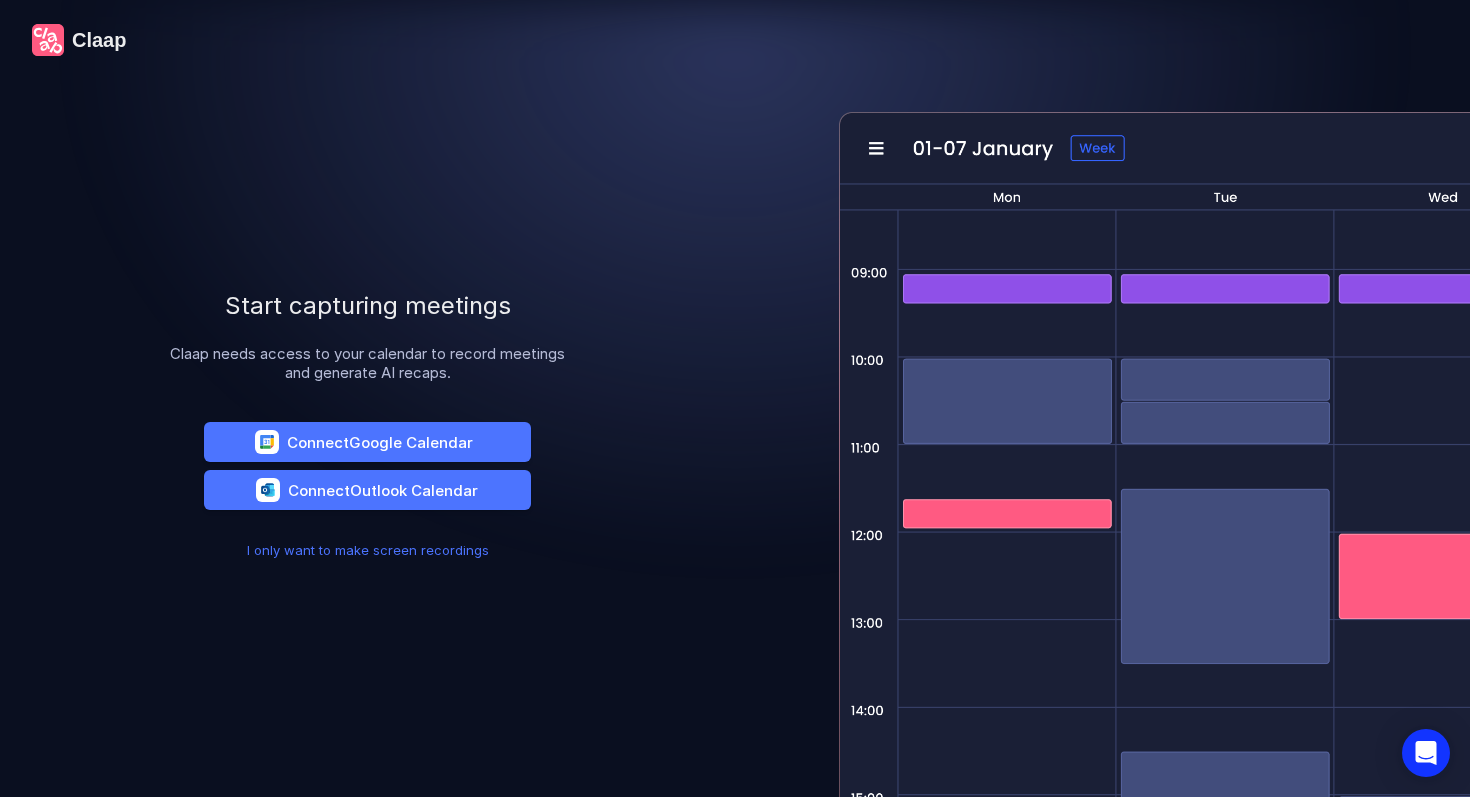 click on "I only want to make screen recordings" at bounding box center (368, 550) 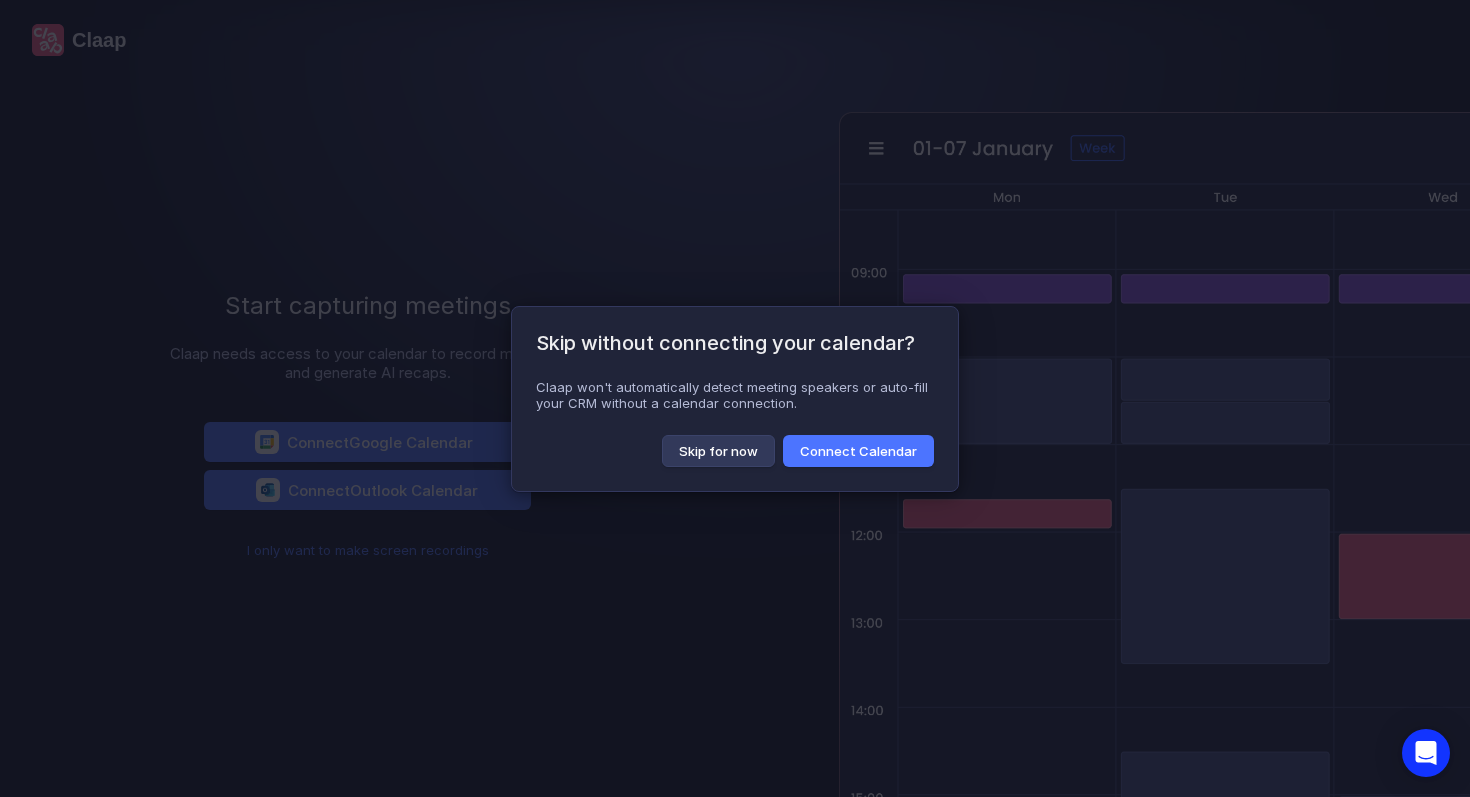 click on "Skip for now" at bounding box center (718, 451) 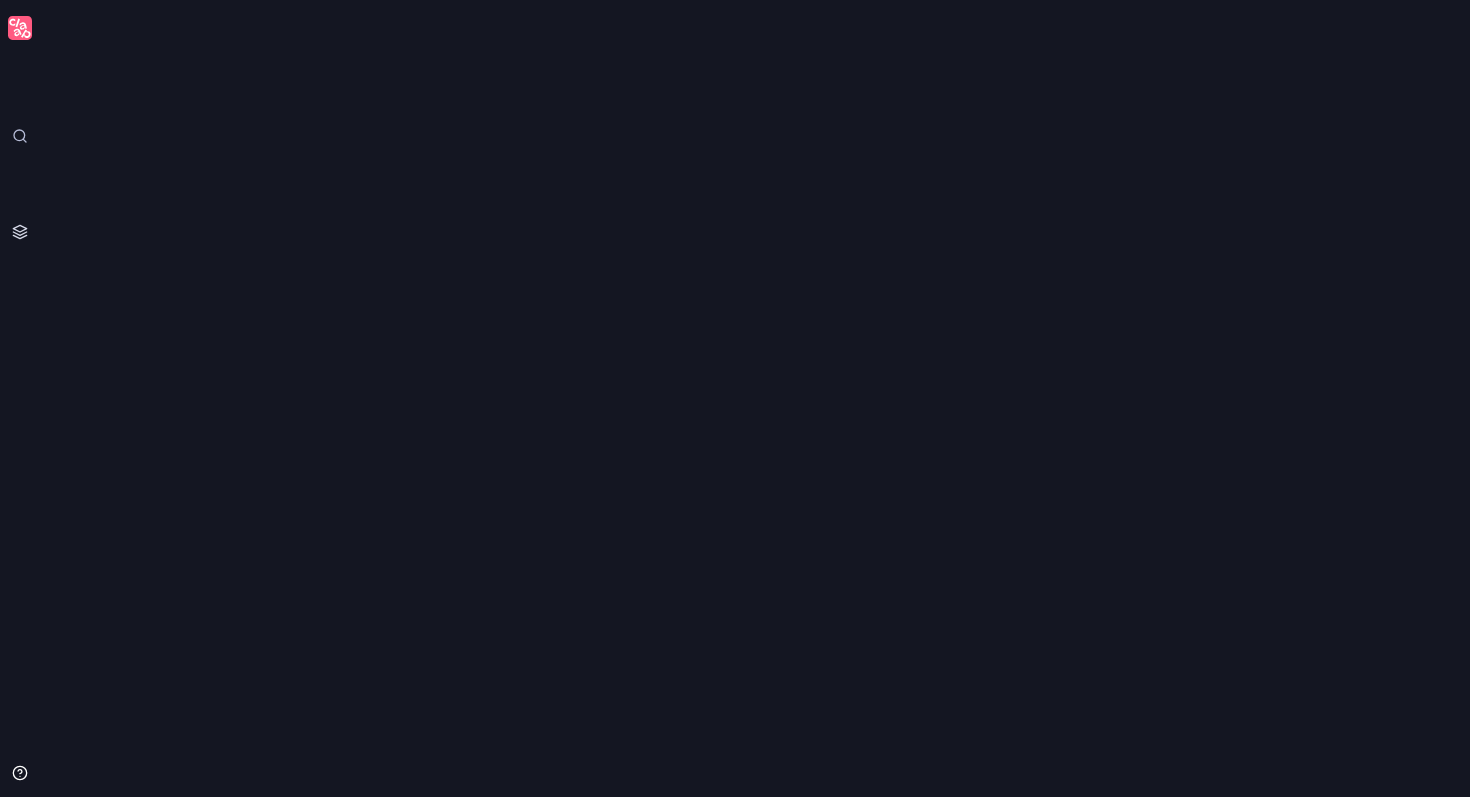 scroll, scrollTop: 0, scrollLeft: 0, axis: both 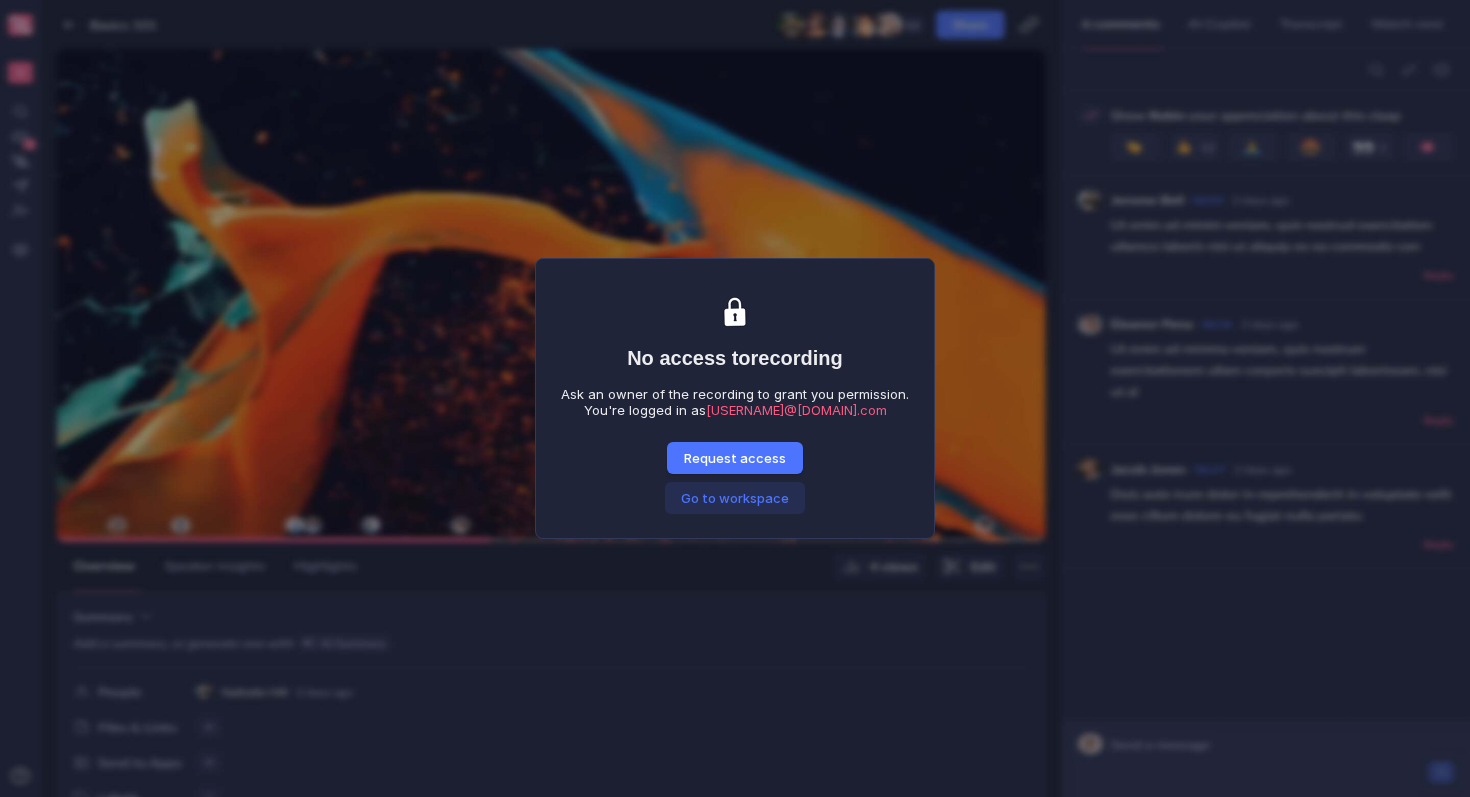 click on "Go to workspace" at bounding box center [735, 498] 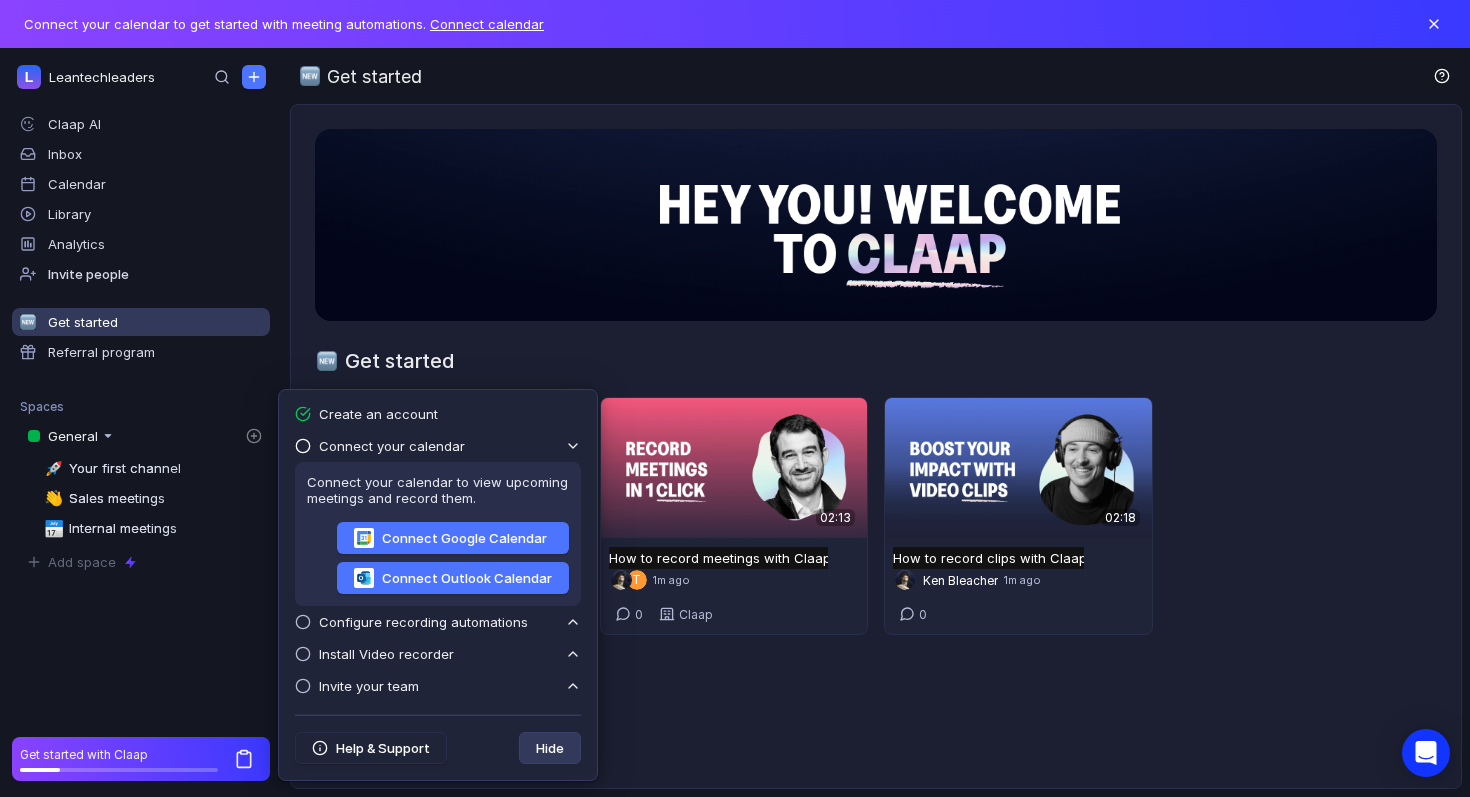 click on "Hide" at bounding box center [550, 748] 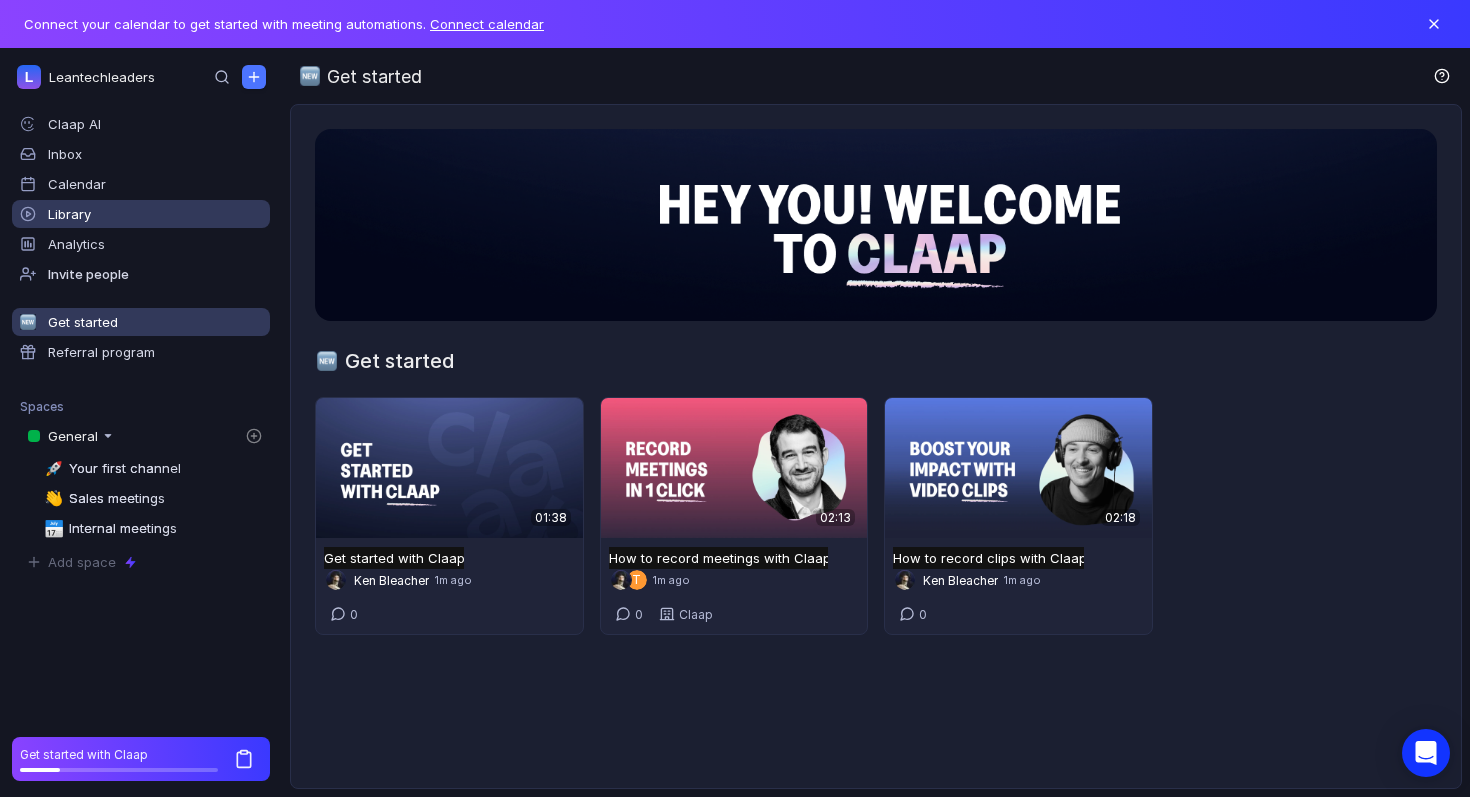 click on "Library" at bounding box center (69, 214) 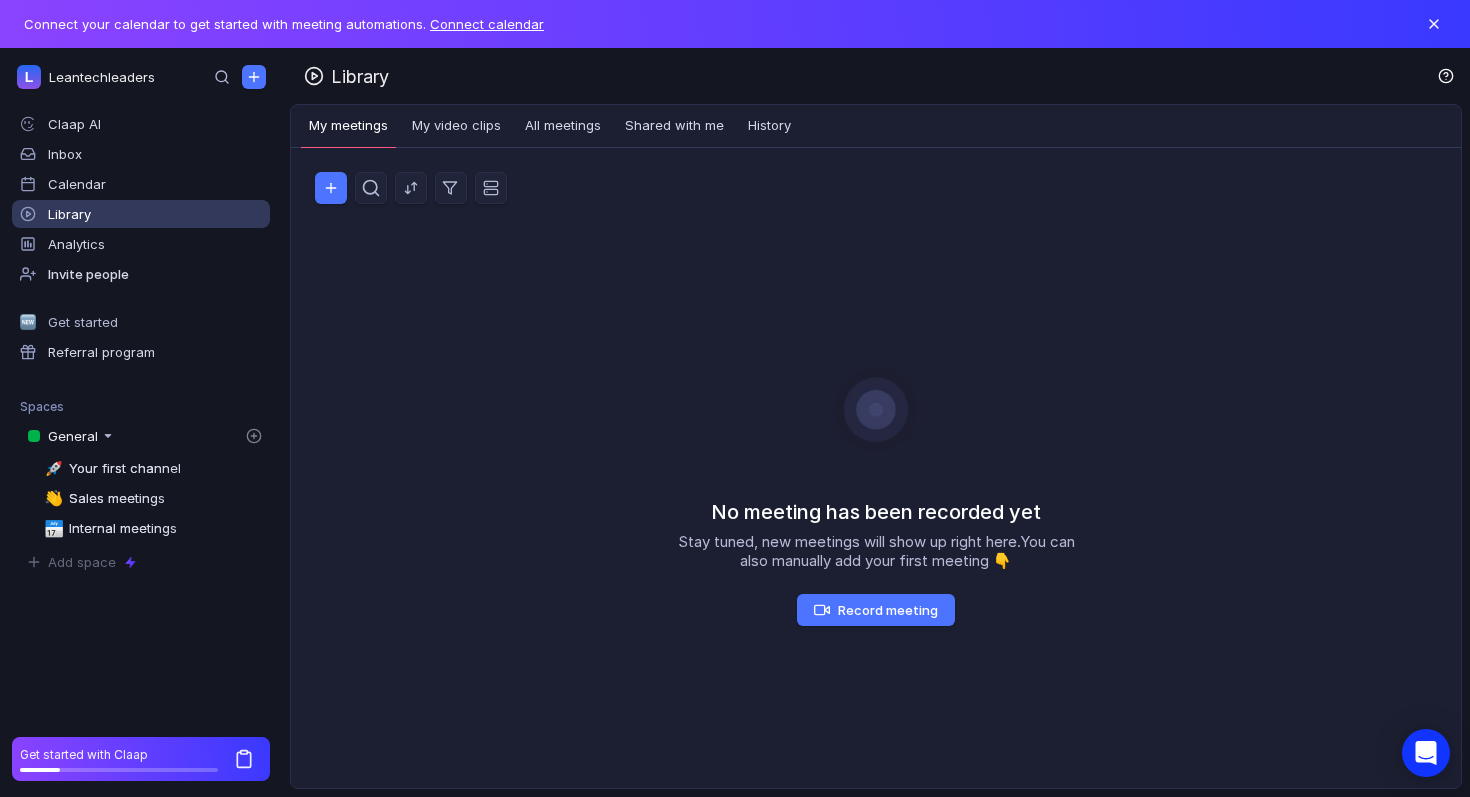 click on "Claap AI Inbox Calendar Library Analytics Invite people Get started Referral program" at bounding box center [141, 238] 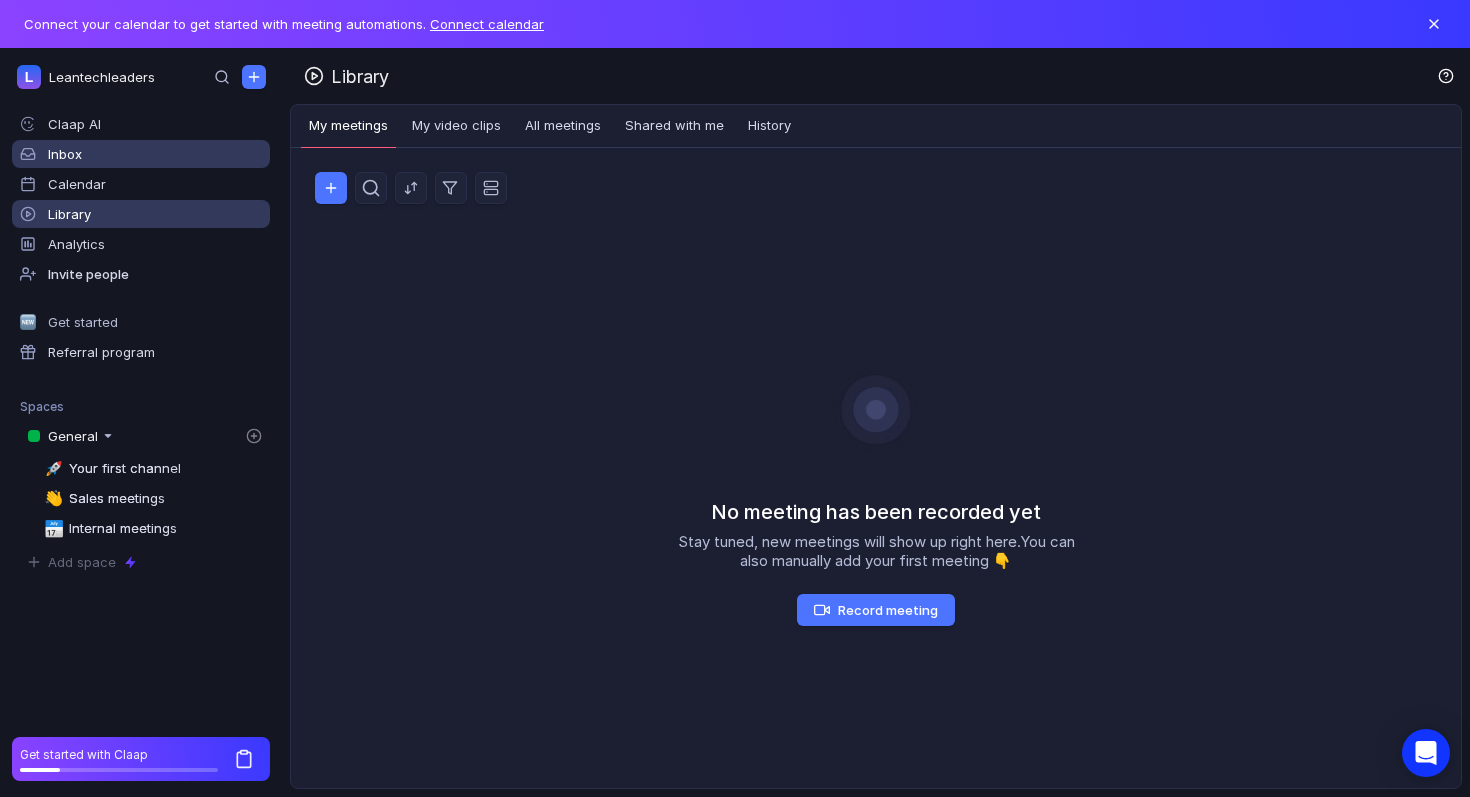 click on "Inbox" at bounding box center (155, 124) 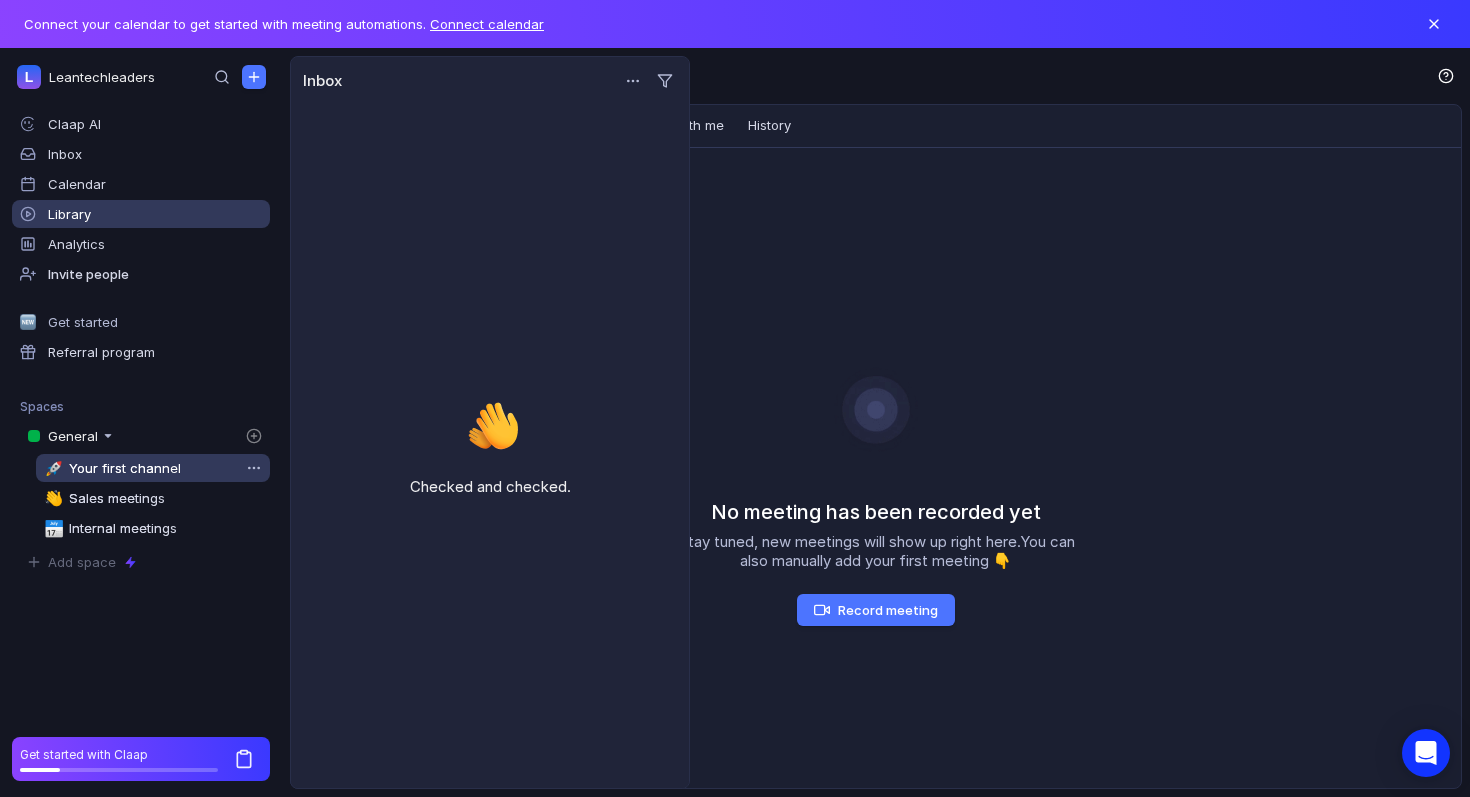 click on "🚀 Your first channel" at bounding box center (153, 468) 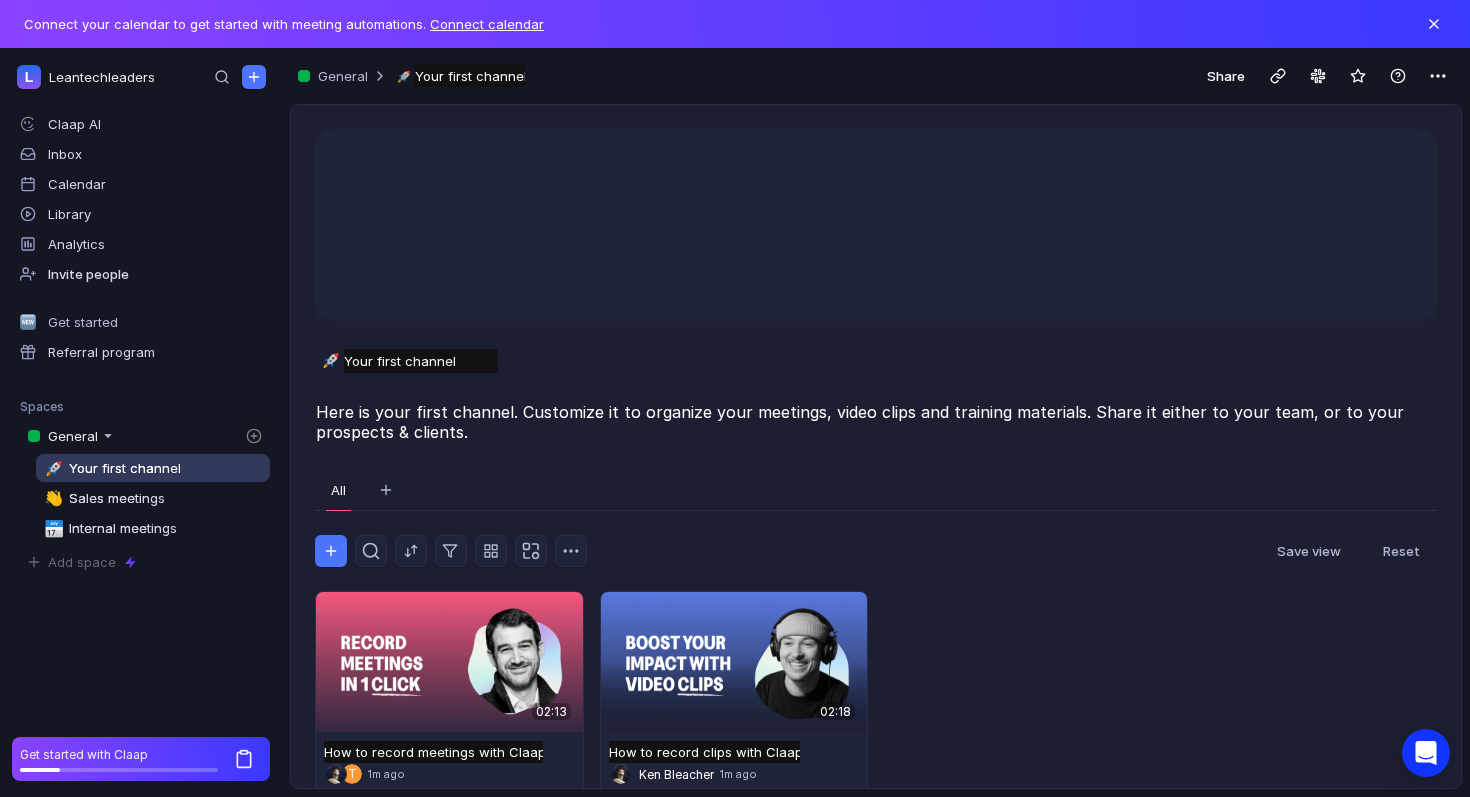 scroll, scrollTop: 42, scrollLeft: 0, axis: vertical 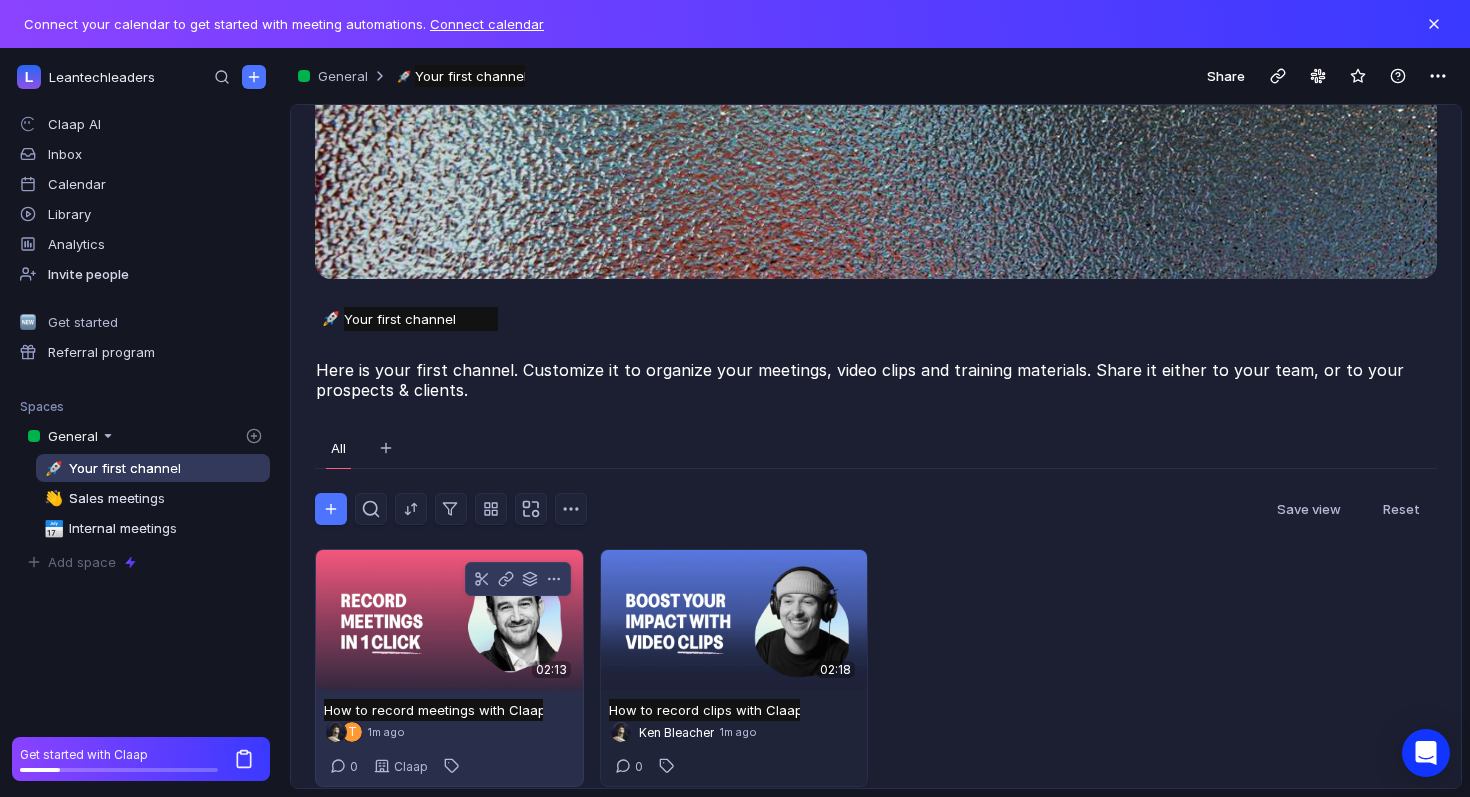click at bounding box center [449, 620] 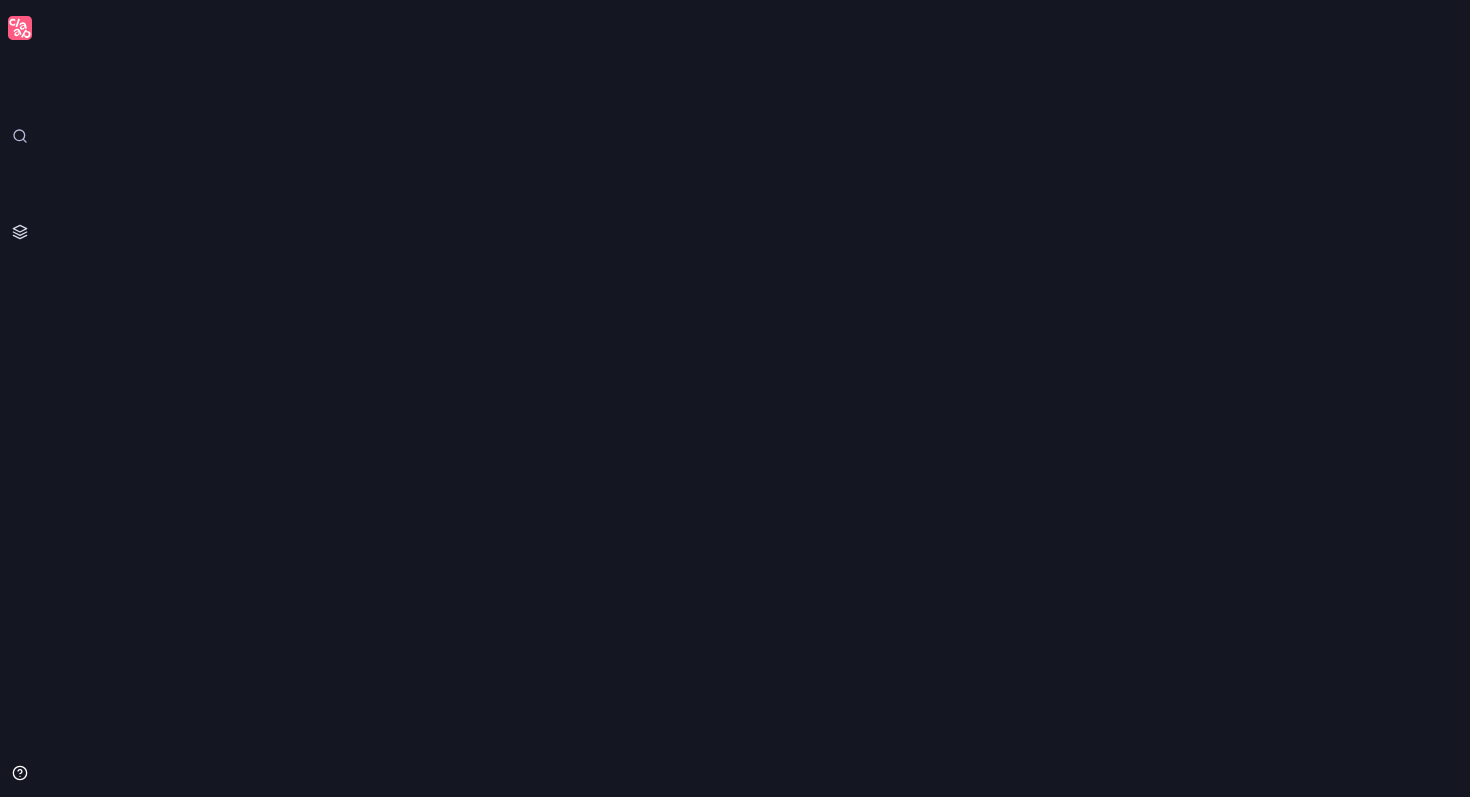 scroll, scrollTop: 0, scrollLeft: 0, axis: both 